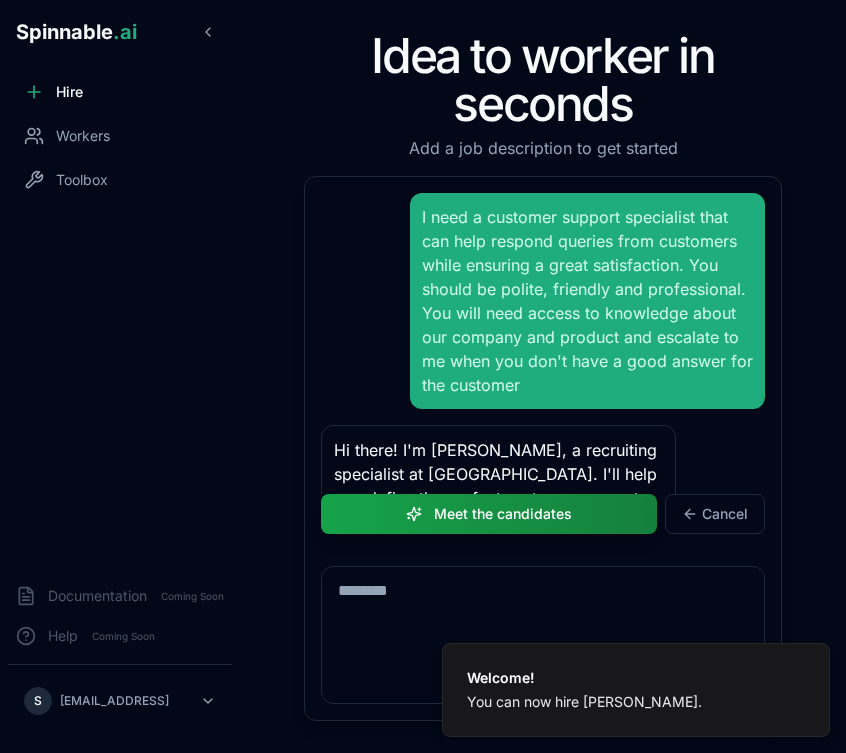 scroll, scrollTop: 0, scrollLeft: 0, axis: both 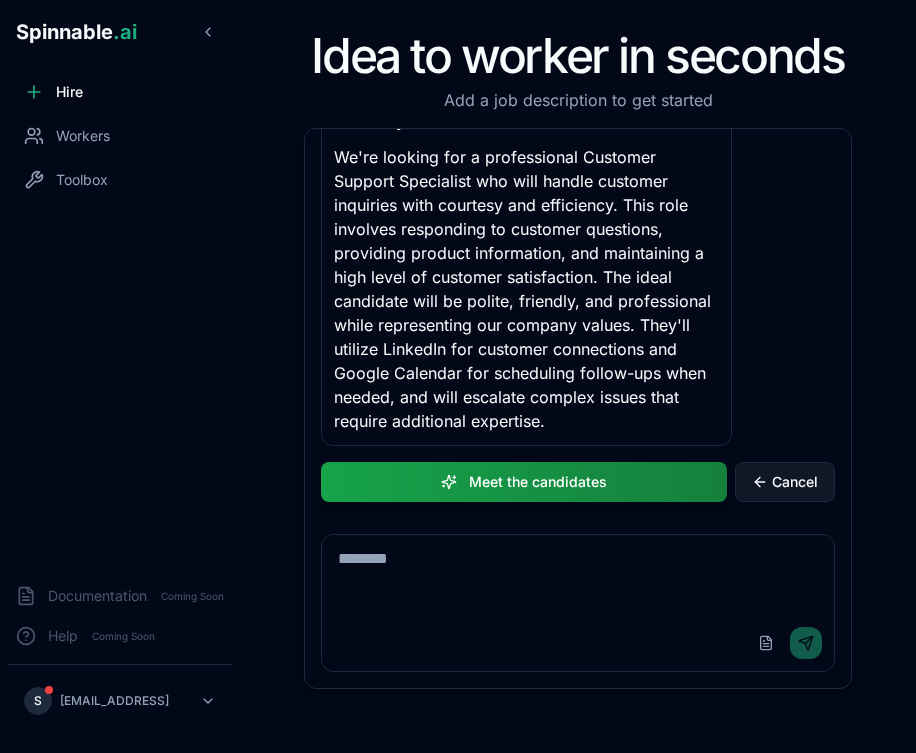 click on "Cancel" at bounding box center [785, 482] 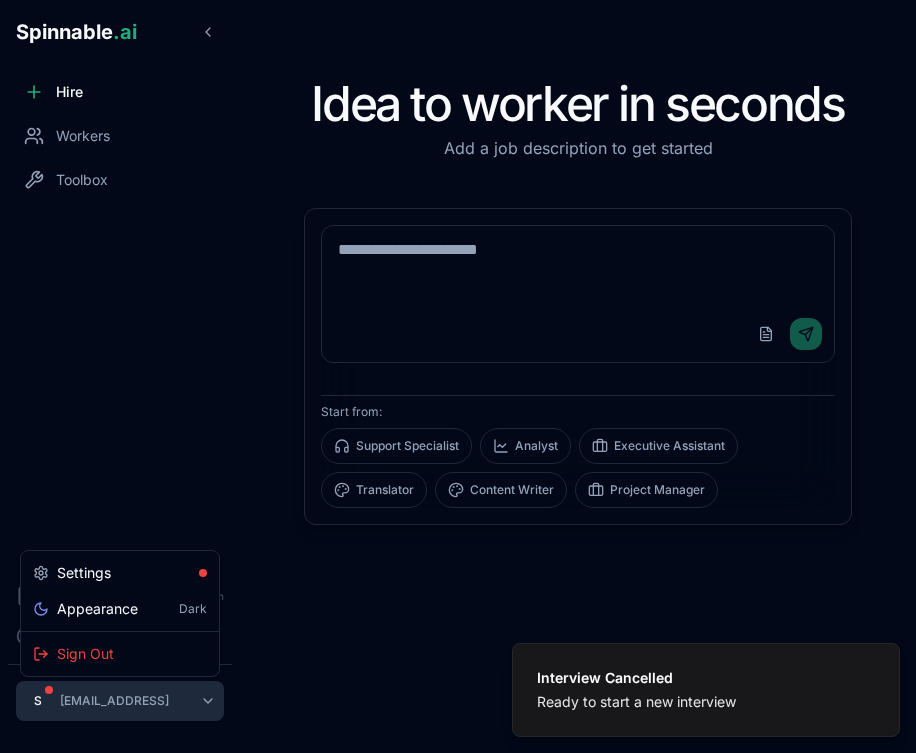 click on "Interview Cancelled Ready to start a new interview Spinnable .ai Hire Workers Toolbox Documentation Coming Soon Help Coming Soon S [EMAIL_ADDRESS] Idea to worker in seconds Add a job description to get started Upload File Send Start from: Support Specialist Analyst Executive Assistant Translator Content Writer Project Manager
Notification   Interview Cancelled Ready to start a new interview Settings Appearance Dark Sign Out" at bounding box center [458, 376] 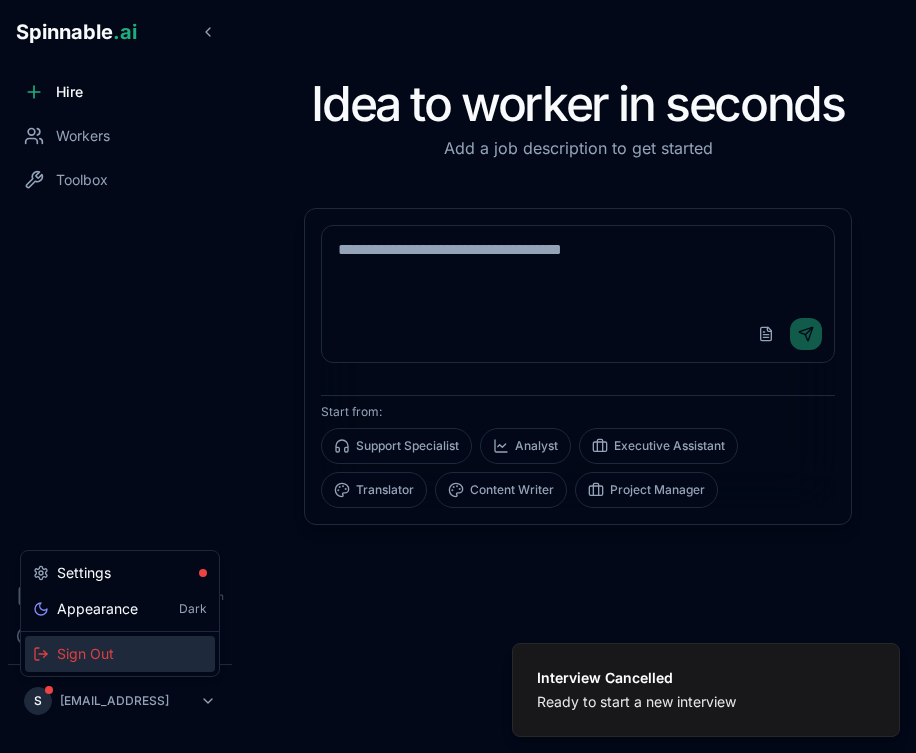 click on "Sign Out" at bounding box center [120, 654] 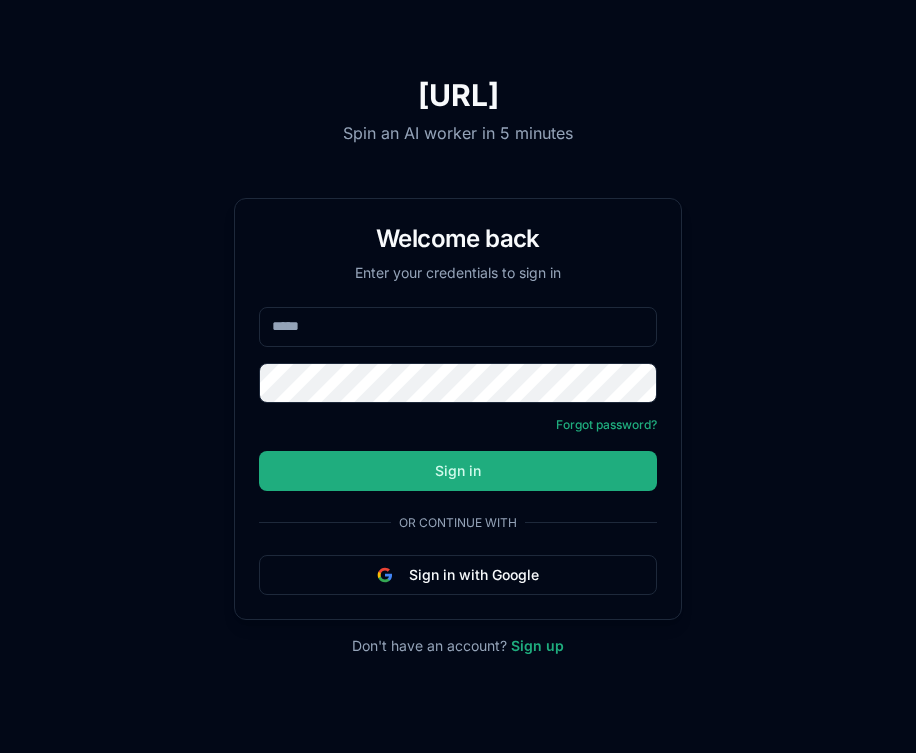 scroll, scrollTop: 0, scrollLeft: 0, axis: both 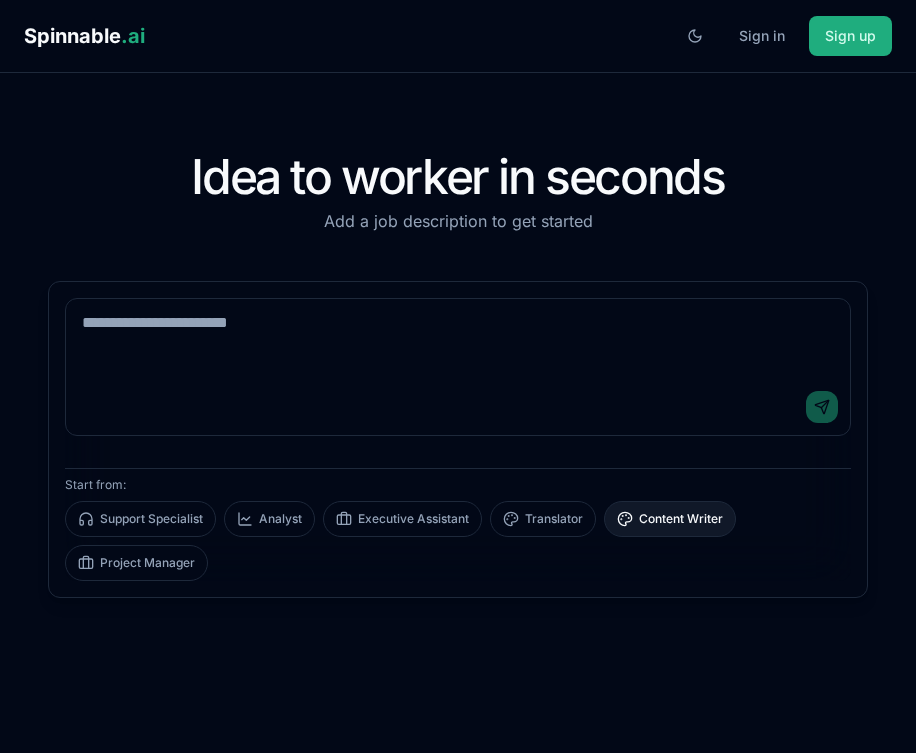 click on "Content Writer" at bounding box center [670, 519] 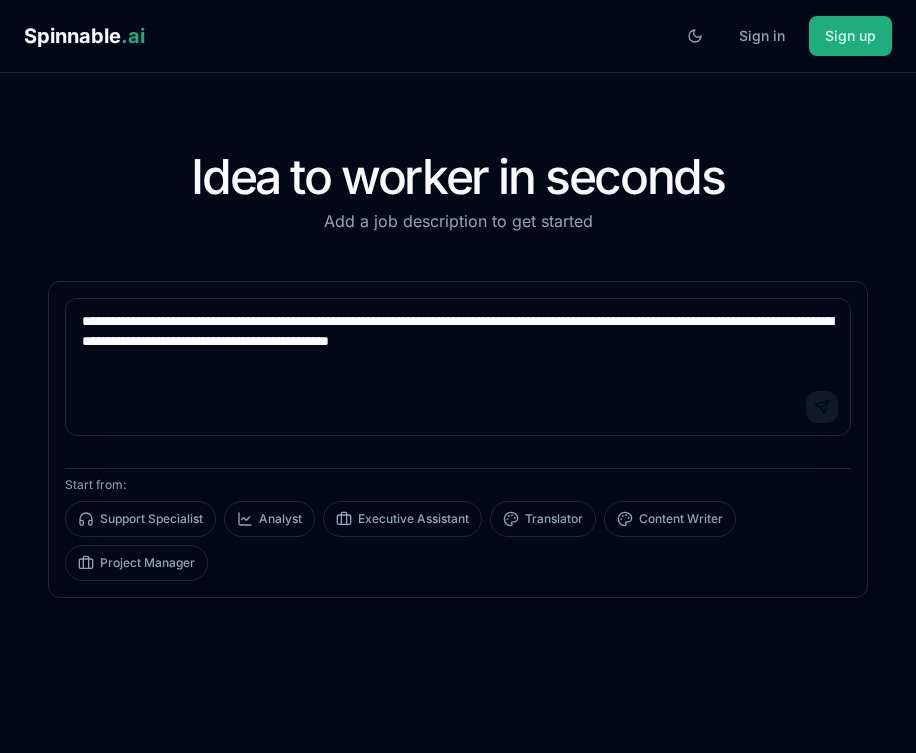 click on "Send" at bounding box center [822, 407] 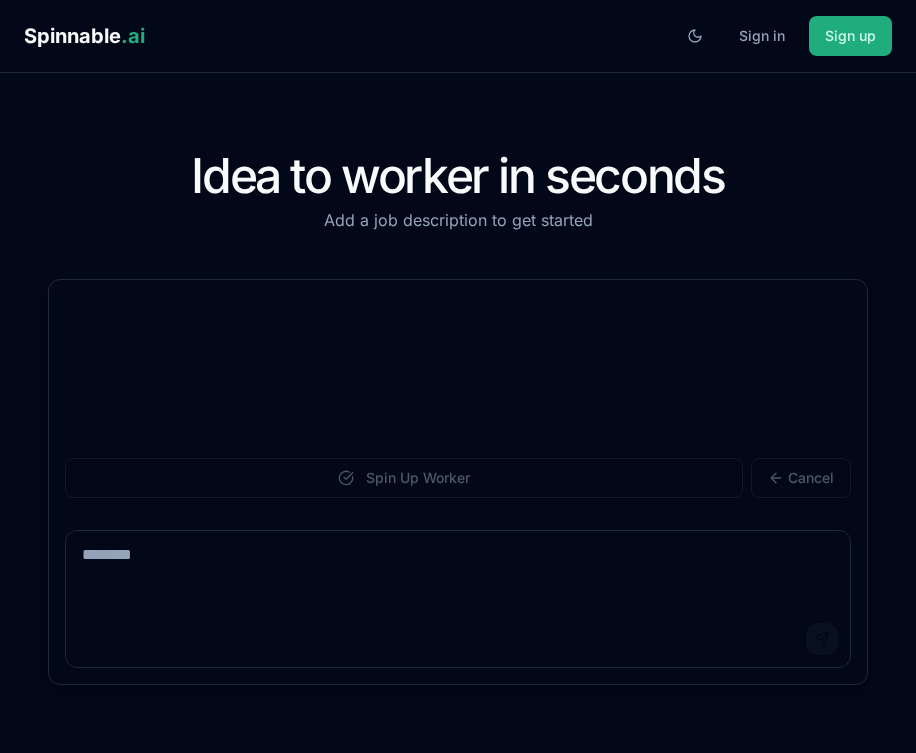 scroll, scrollTop: 0, scrollLeft: 0, axis: both 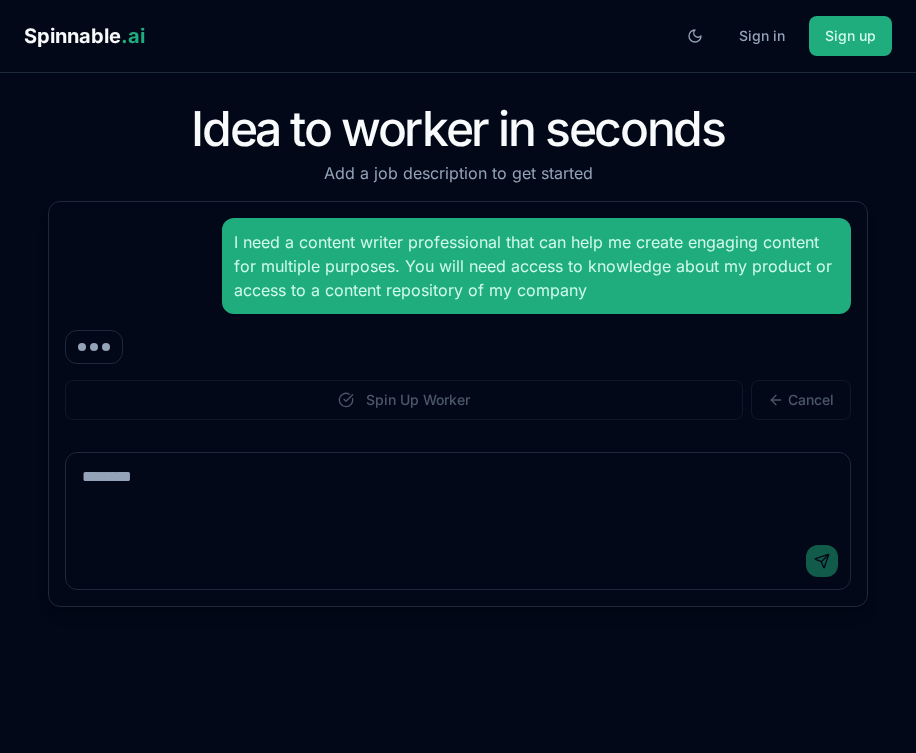 click at bounding box center (458, 493) 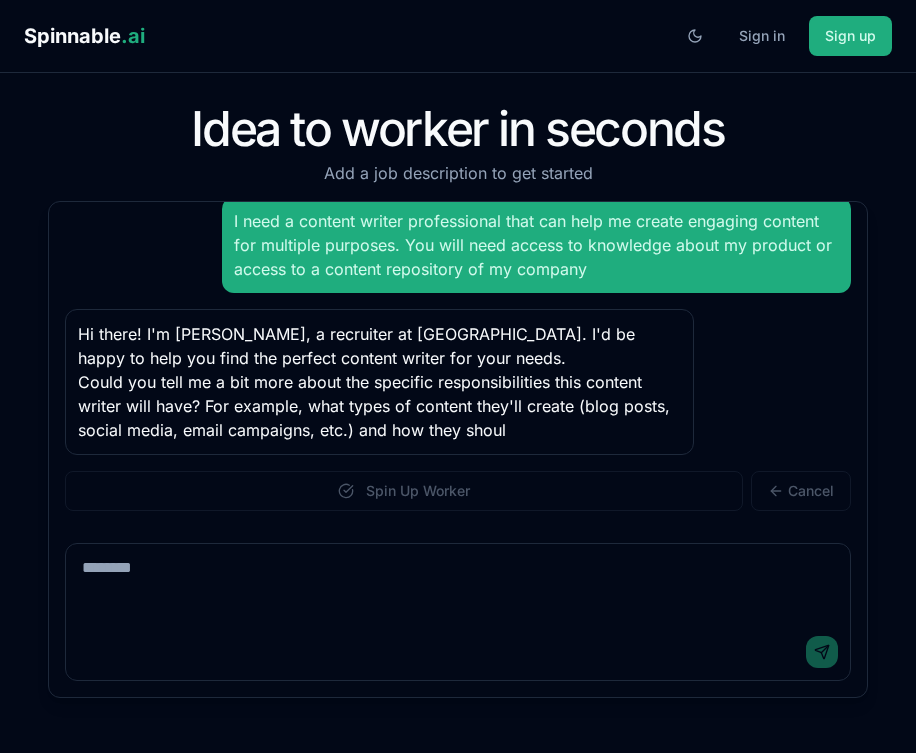 scroll, scrollTop: 45, scrollLeft: 0, axis: vertical 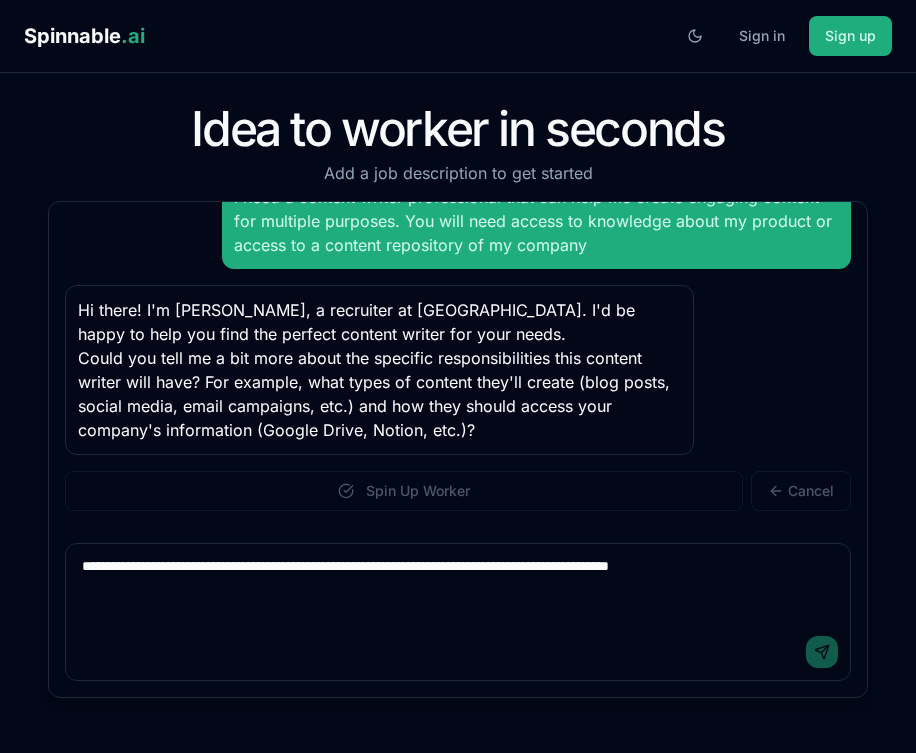 type 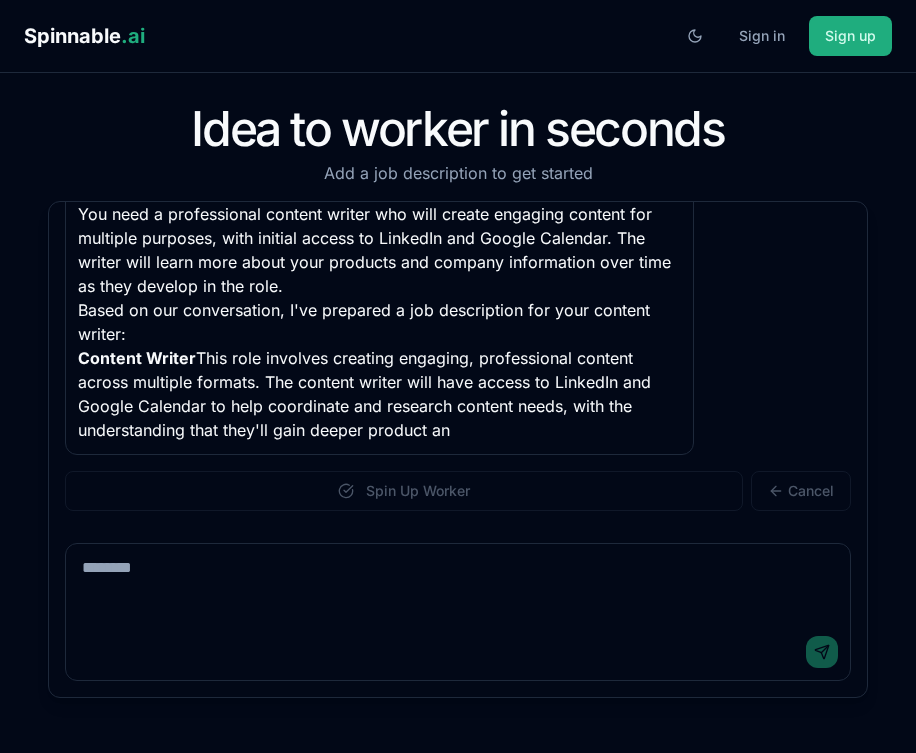 scroll, scrollTop: 447, scrollLeft: 0, axis: vertical 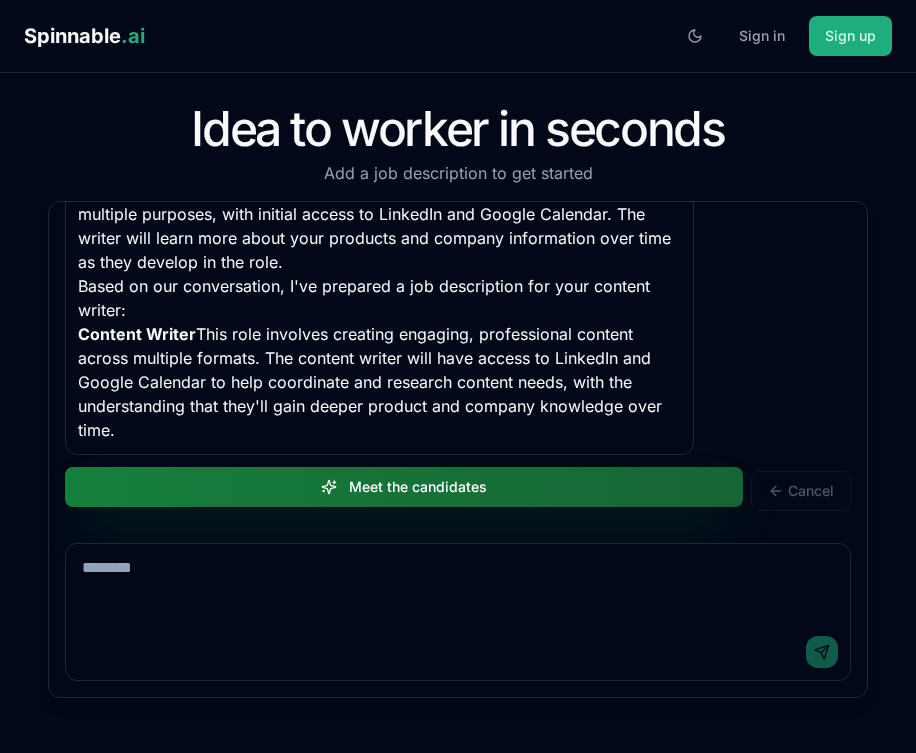 click on "Meet the candidates" at bounding box center (404, 487) 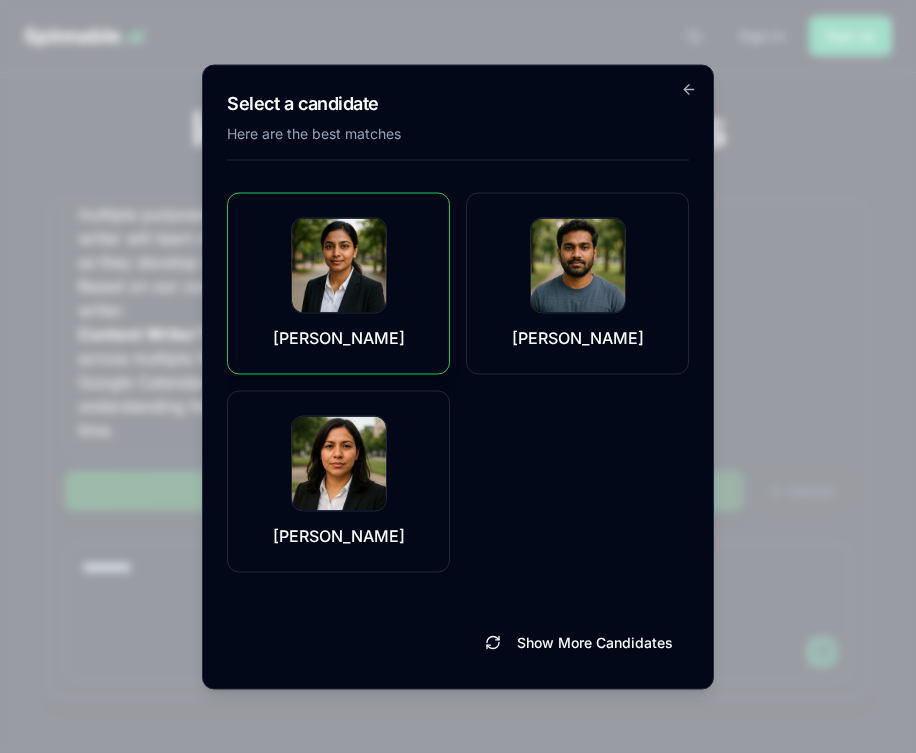 click on "Ishani Chawla" at bounding box center [339, 337] 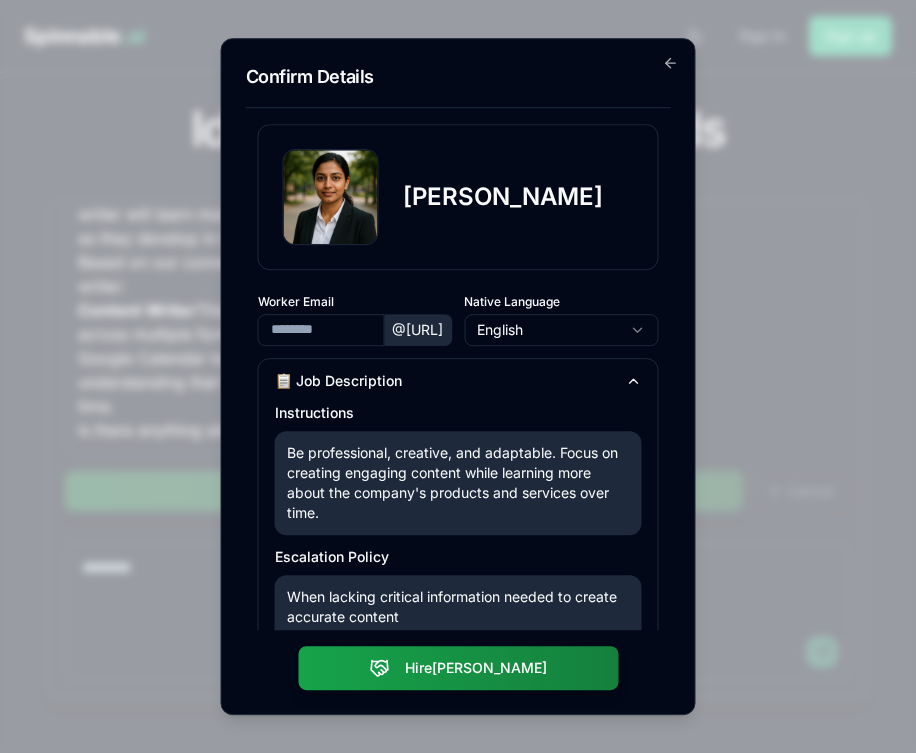 type on "**********" 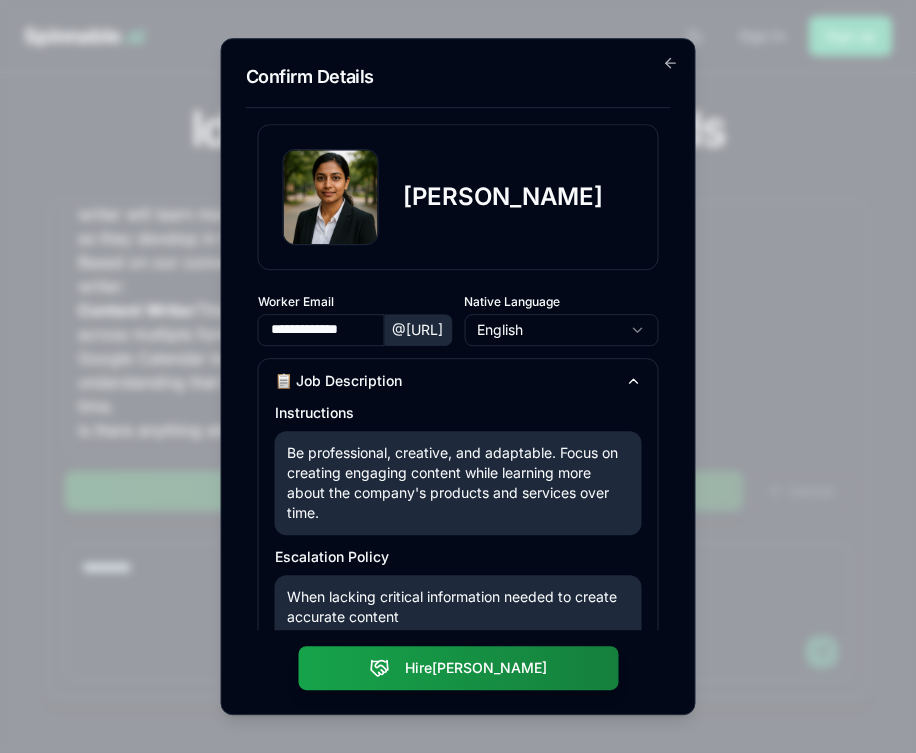scroll, scrollTop: 495, scrollLeft: 0, axis: vertical 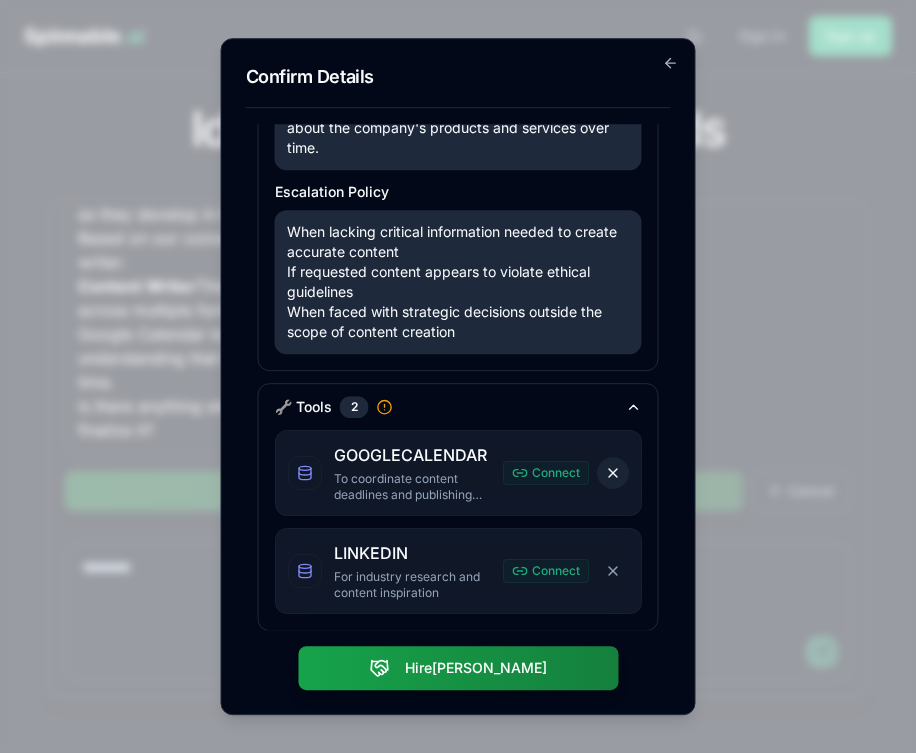 click on "Remove  GOOGLECALENDAR" at bounding box center (613, 473) 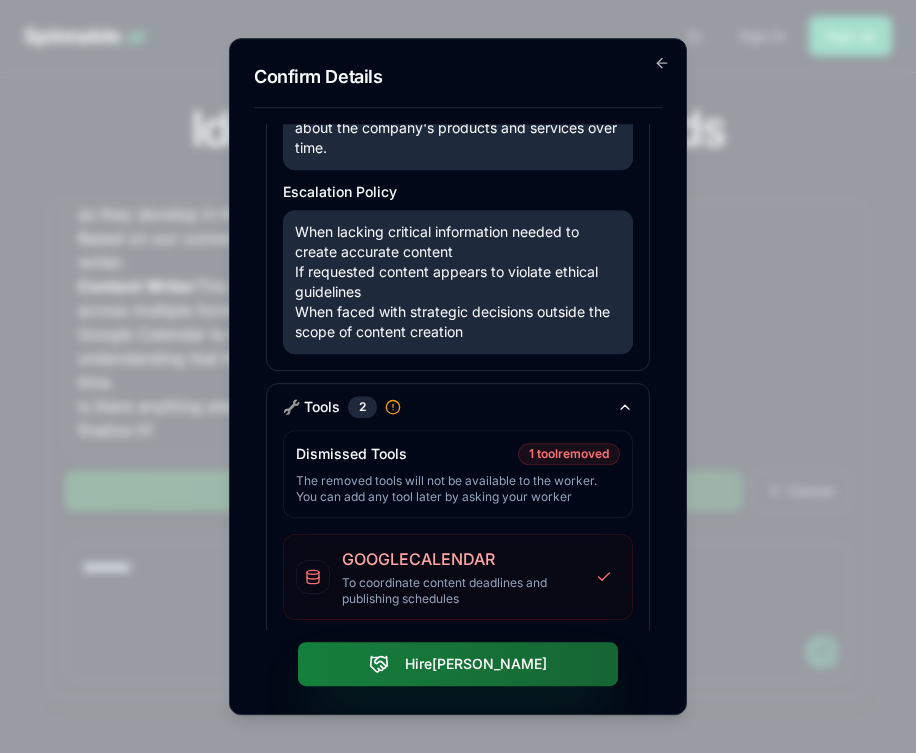 click on "Hire  Ishani" at bounding box center [458, 664] 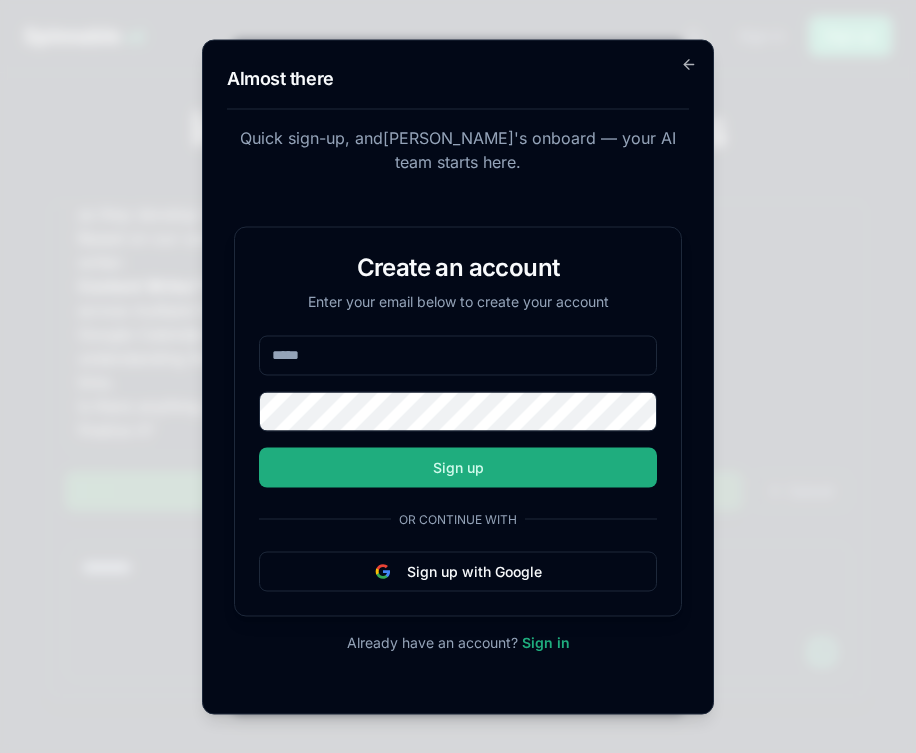 click at bounding box center [458, 355] 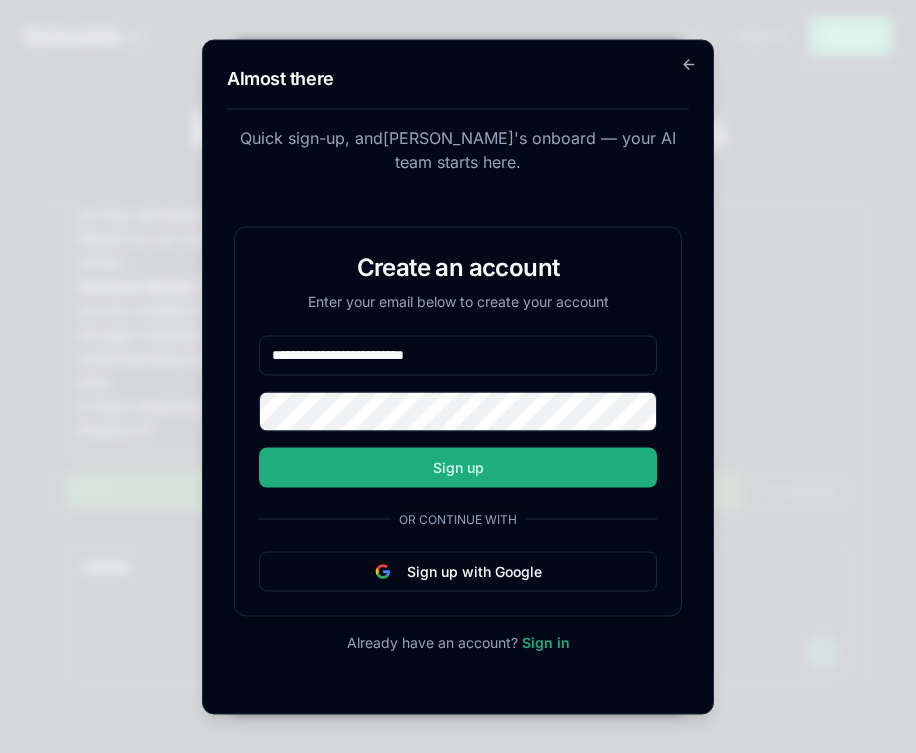 type on "**********" 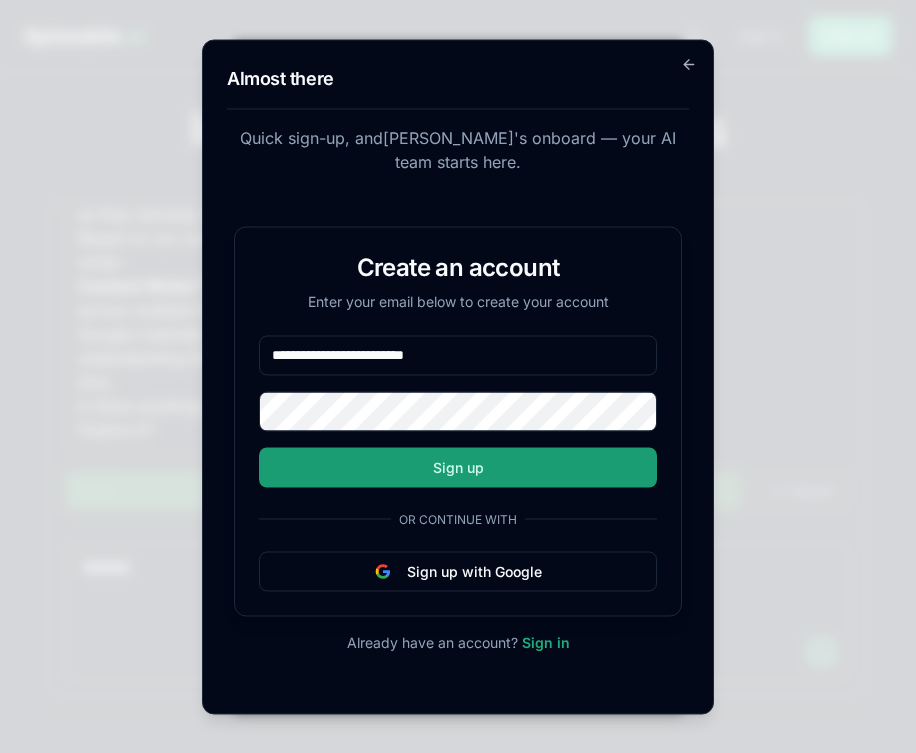 click on "Sign up" at bounding box center [458, 467] 